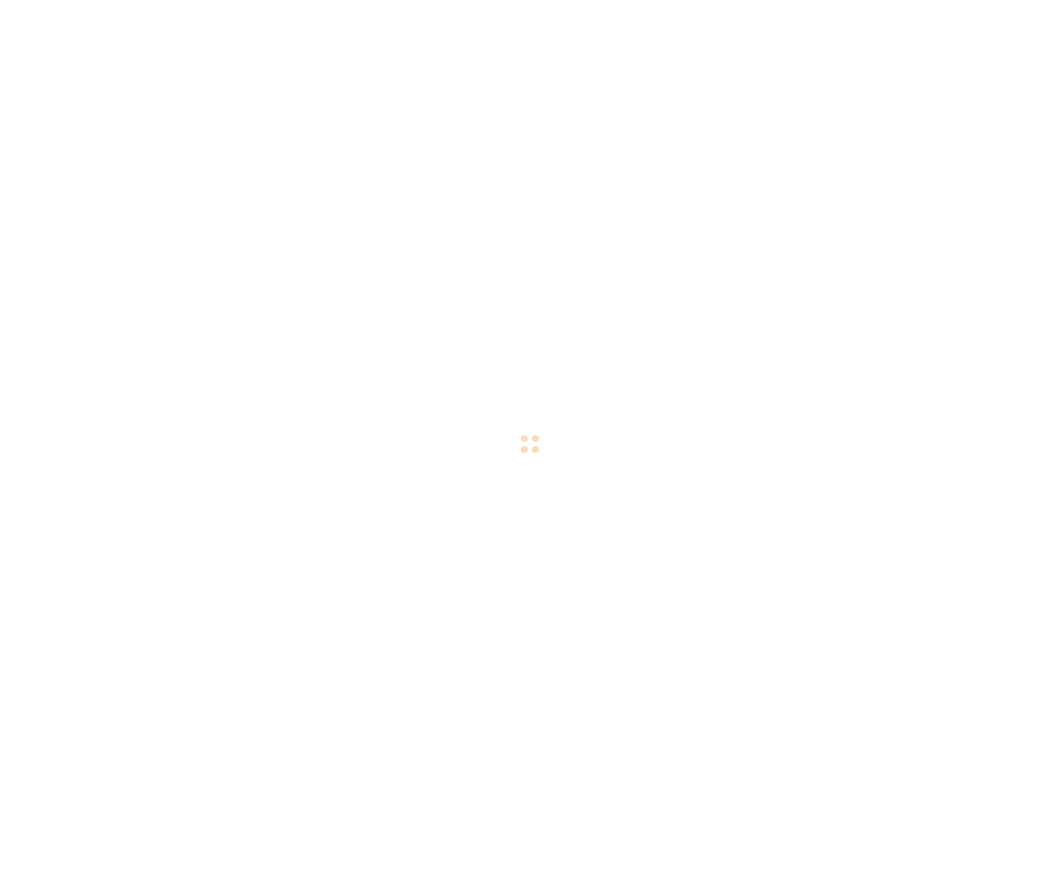 scroll, scrollTop: 0, scrollLeft: 0, axis: both 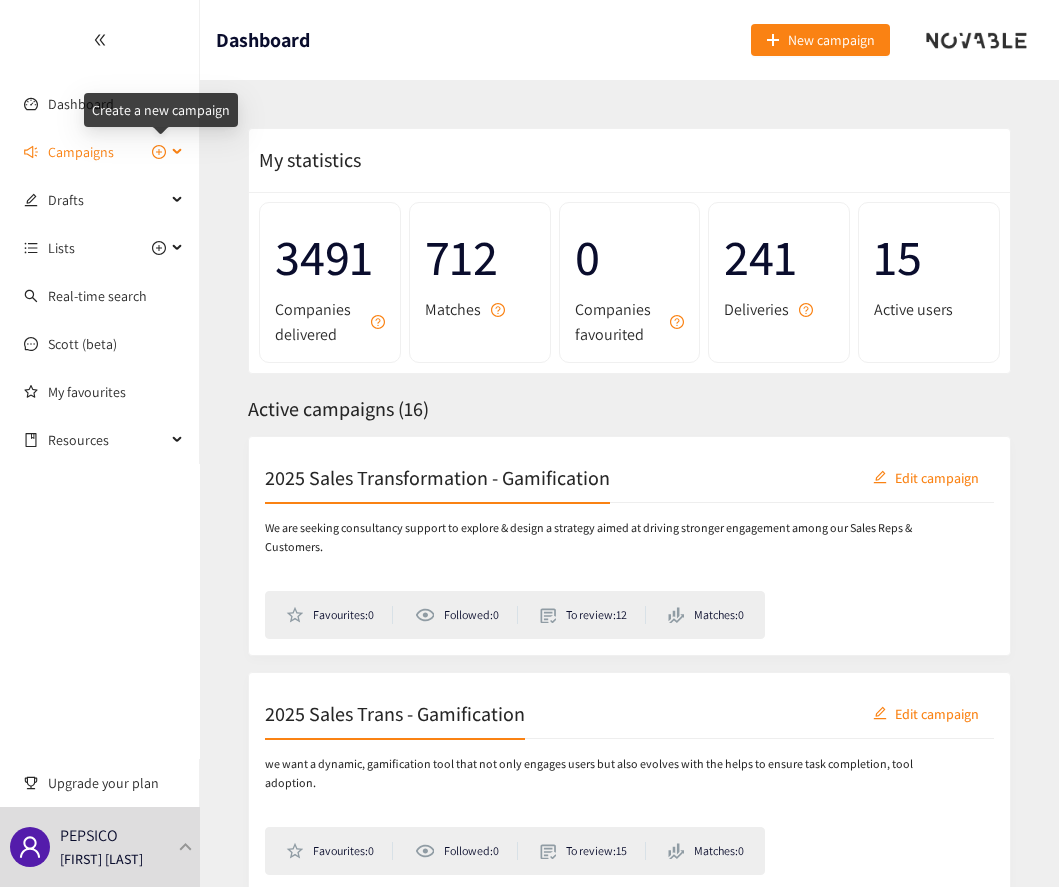 click at bounding box center (159, 152) 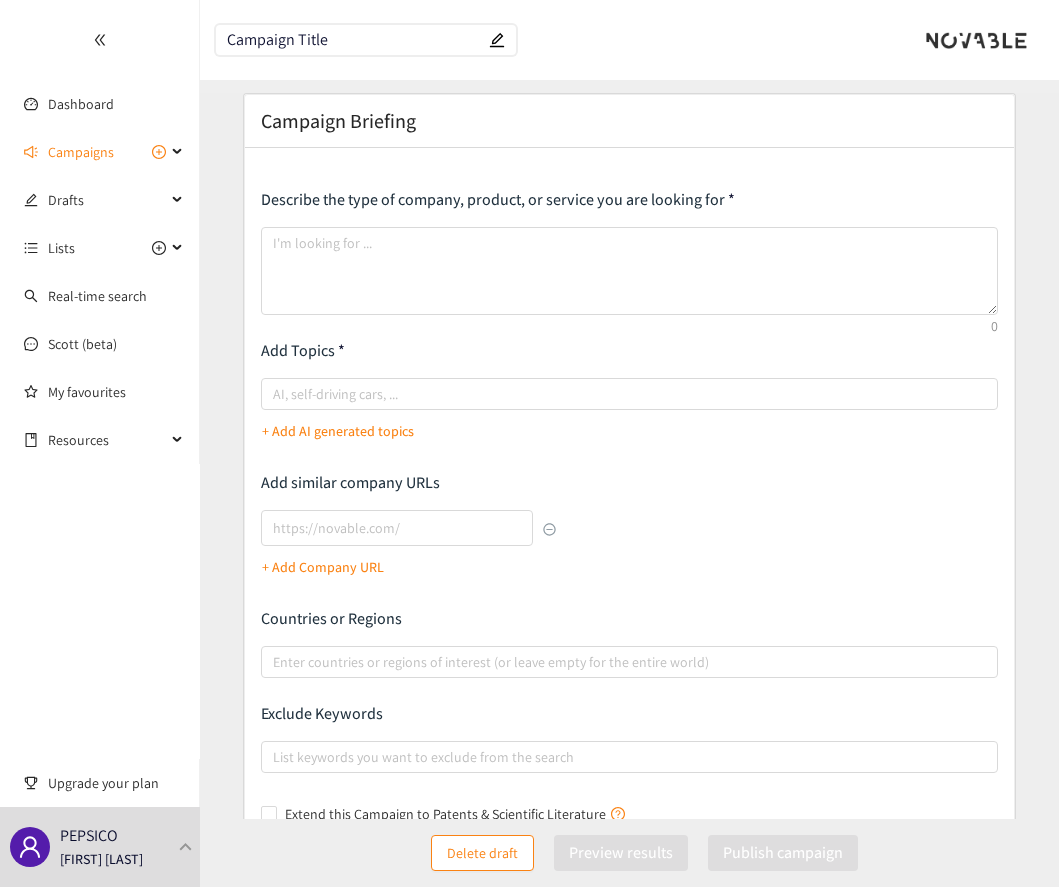 scroll, scrollTop: 0, scrollLeft: 0, axis: both 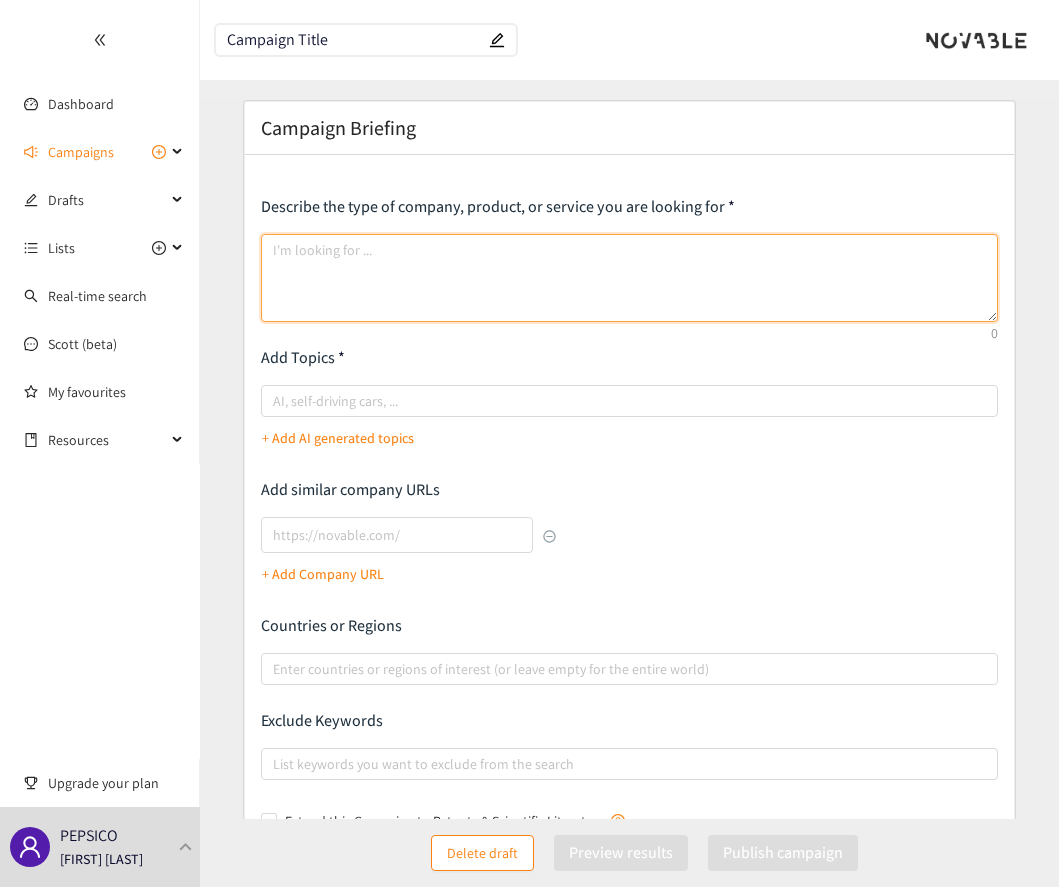 click at bounding box center [629, 278] 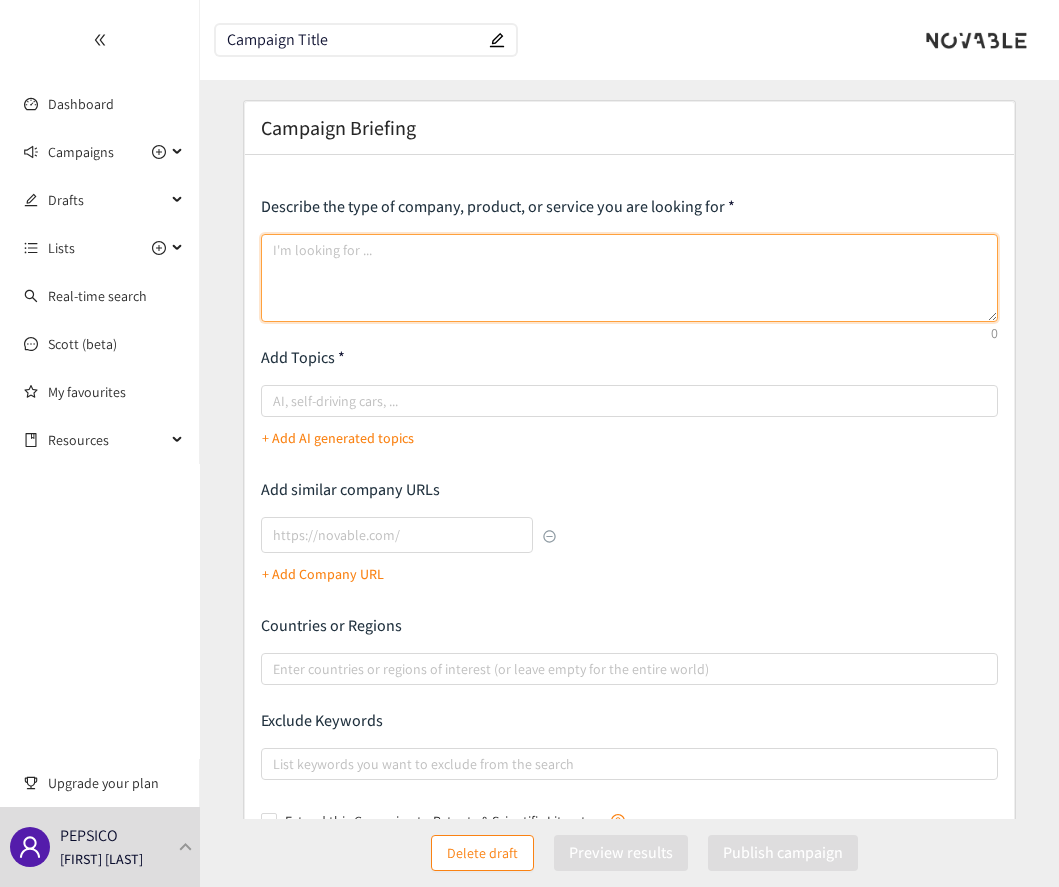 paste on "PepsiCo is searching for a Distributor Management System (DMS) in Europe to streamline interactions between PepsiCo and its distributor partners, enhance operational efficiency, and enable data-driven decision-making.
The Distributor Management System should include the following capabilities:
Replenishment order management: designed to ensure product availability at the distributor level therefore at PoS. This is achieved by aligning manually or automatically the inventory needs with order creation and fulfillment tracking in a structured, traceable manner.
Contractual Terms Settlement: visualize the settlement of the trade agreements and margins to be paid to distributors as defined in the contractual terms (Fixed Margin, Trade Promotions Allowances, Segmentation-based discounts, or Rebates).
Incident Management: critical for maintaining strong, transparent, and efficient relationships with distributor partners as it aims at providing a structured approach to identify, track, analyze and resolve issu..." 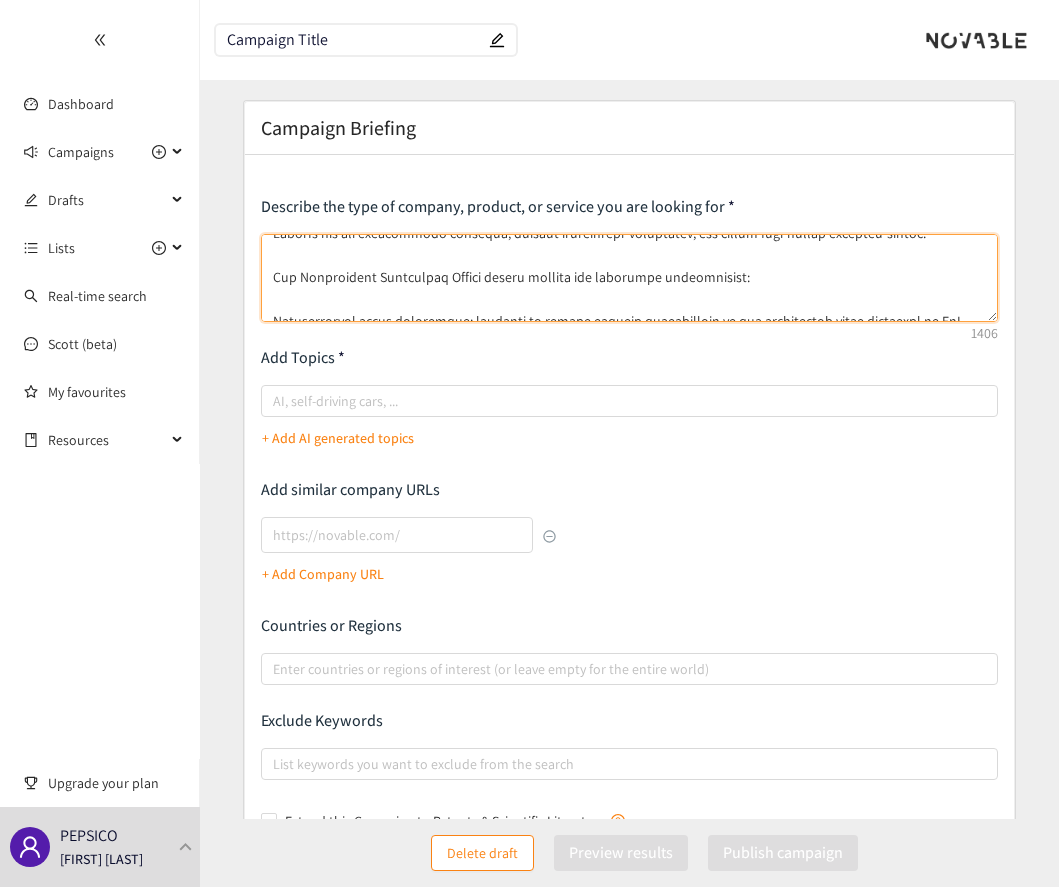 scroll, scrollTop: 0, scrollLeft: 0, axis: both 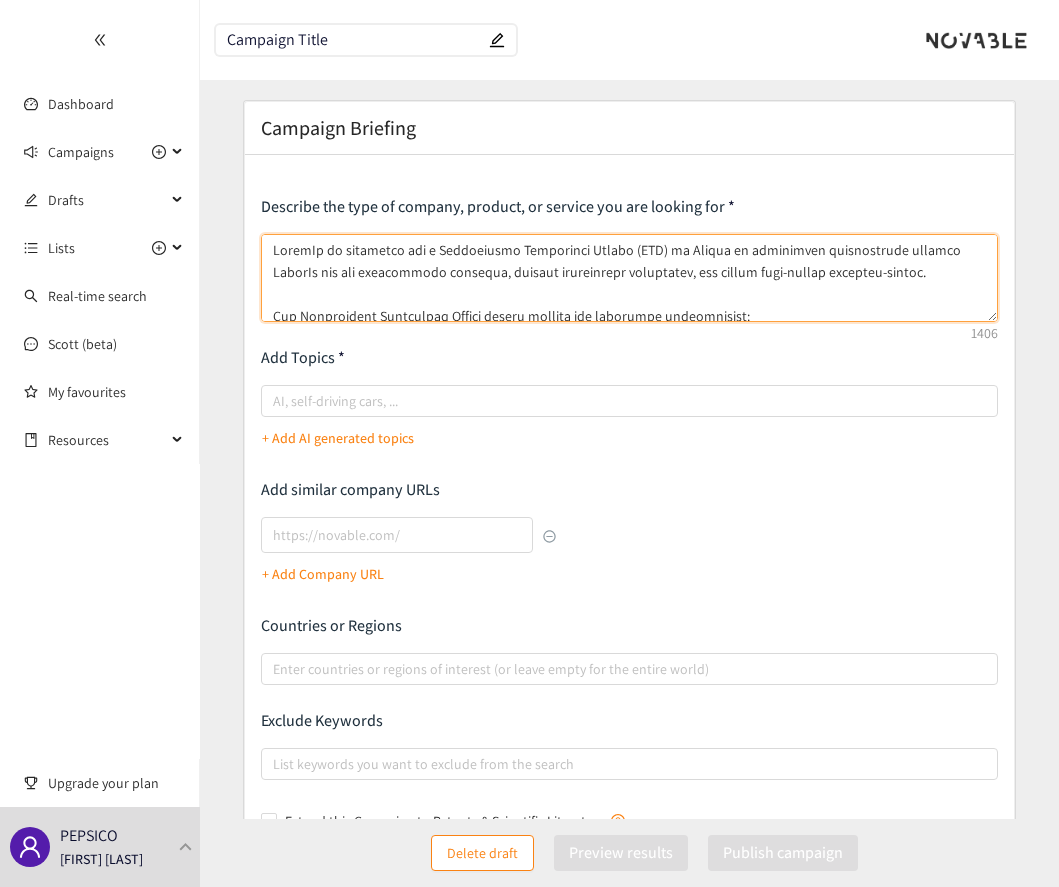 drag, startPoint x: 424, startPoint y: 250, endPoint x: 645, endPoint y: 244, distance: 221.08144 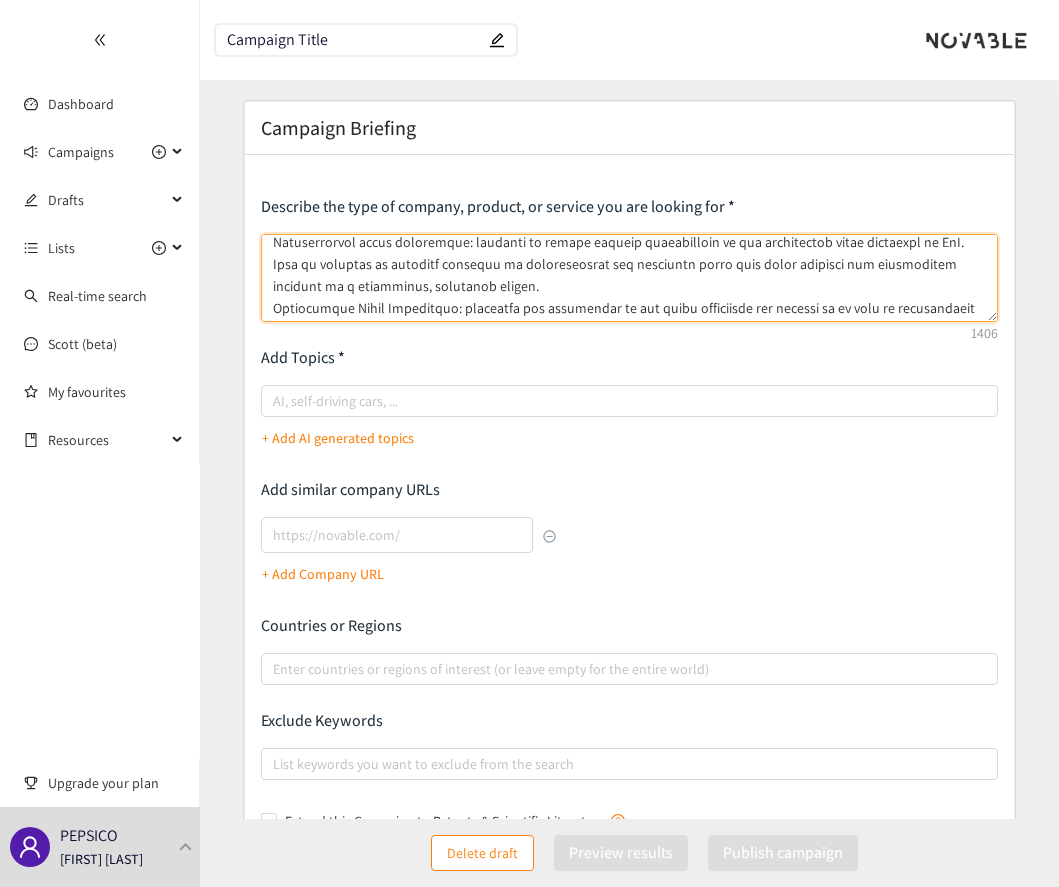 scroll, scrollTop: 274, scrollLeft: 0, axis: vertical 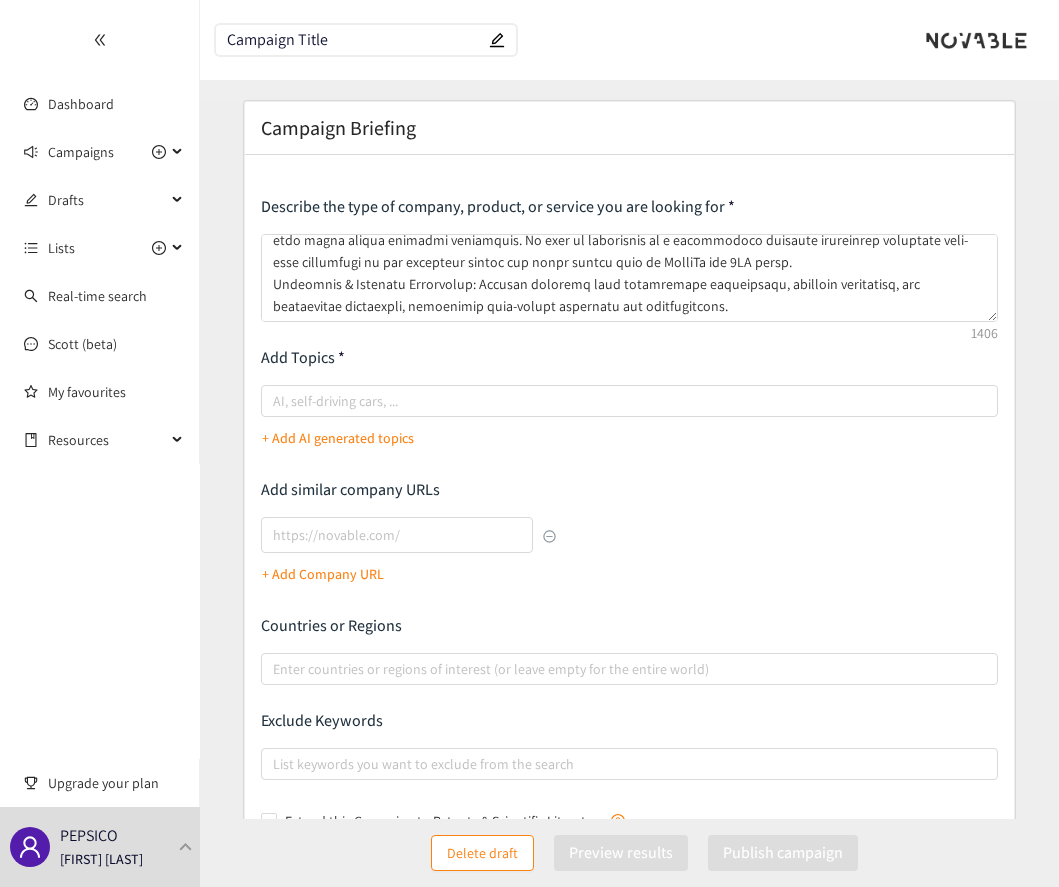 click on "+ Add AI generated topics" at bounding box center [338, 438] 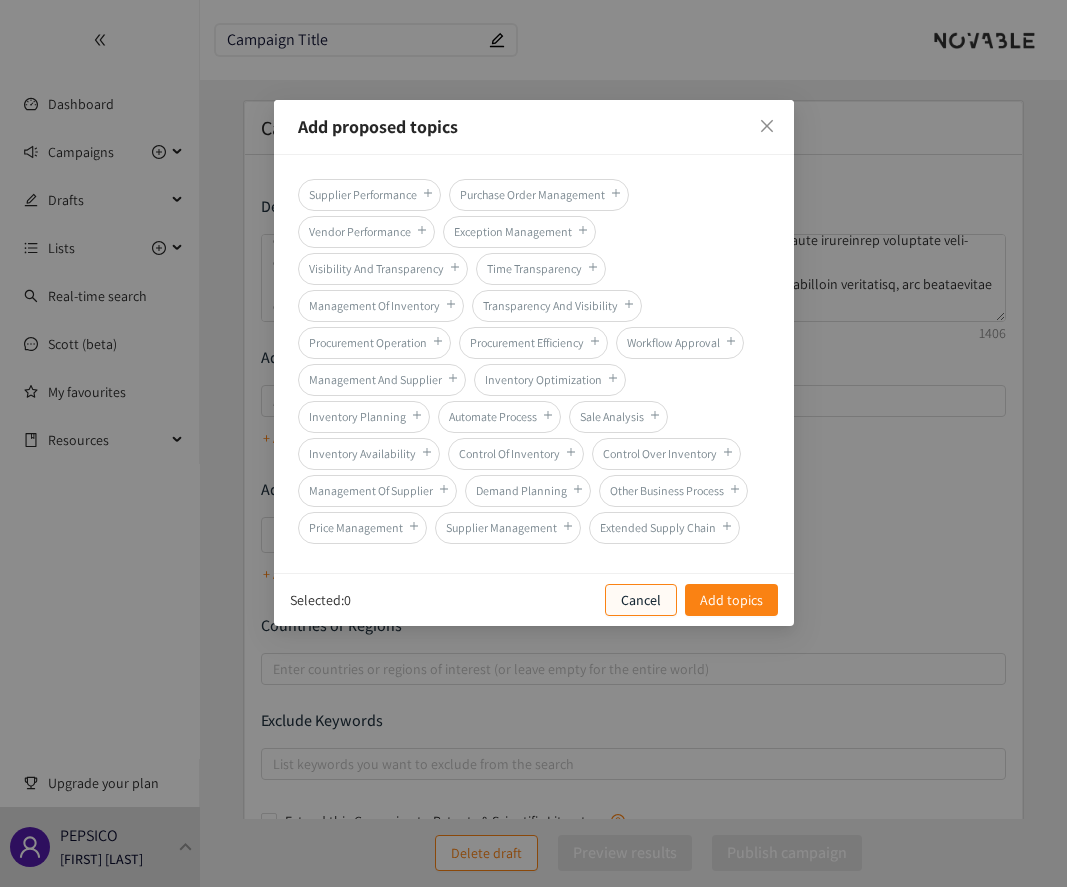 click on "Cancel" at bounding box center [641, 600] 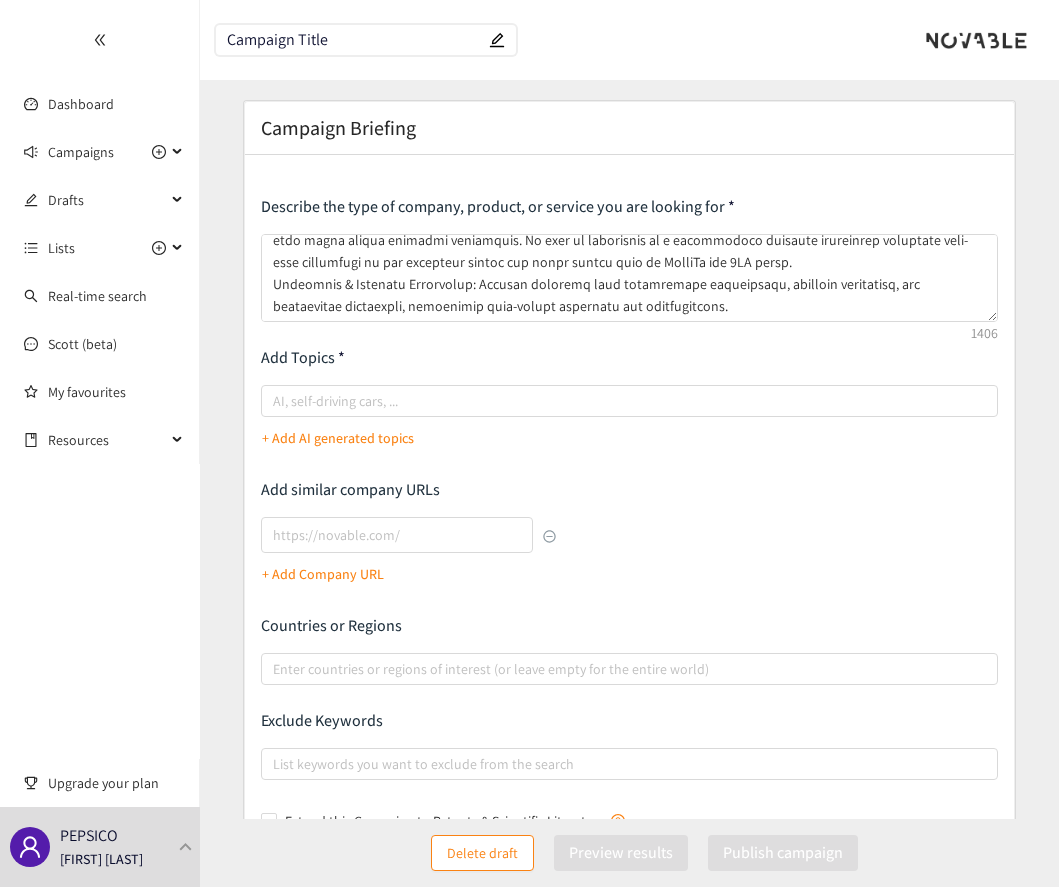click on "+ Add AI generated topics" at bounding box center [338, 438] 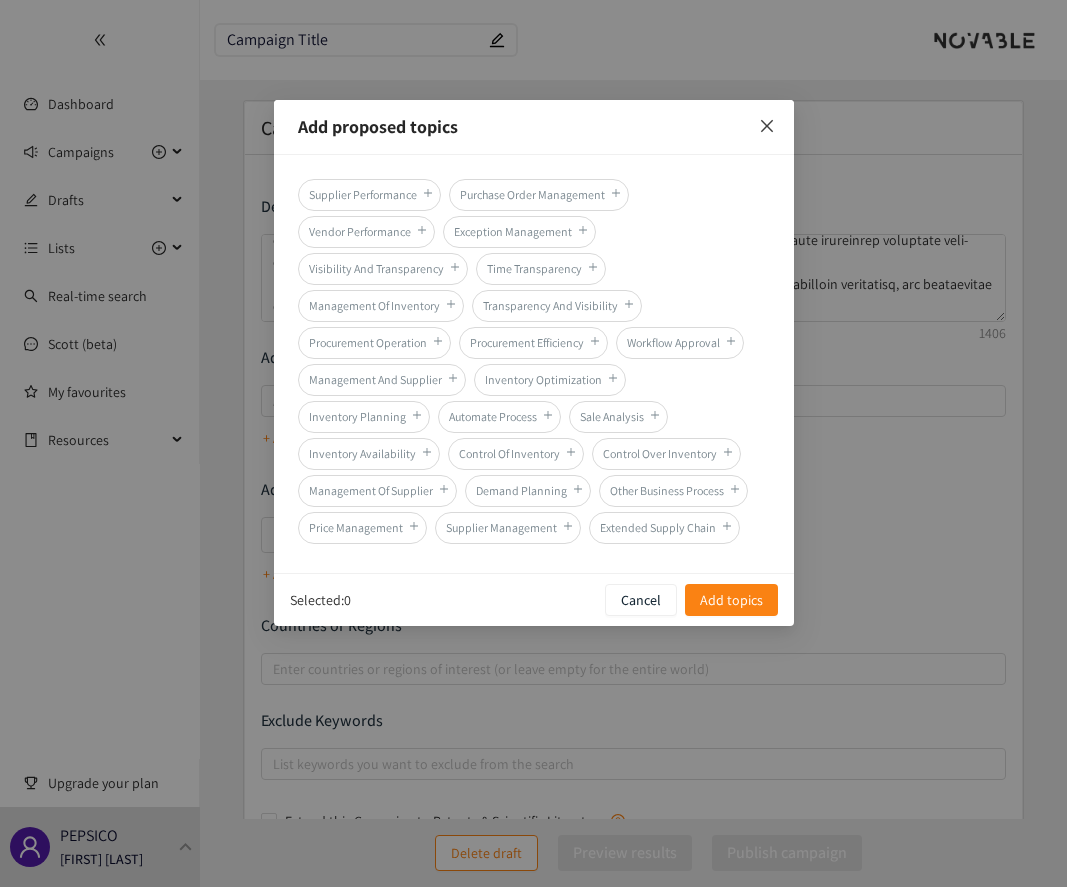 click at bounding box center (766, 126) 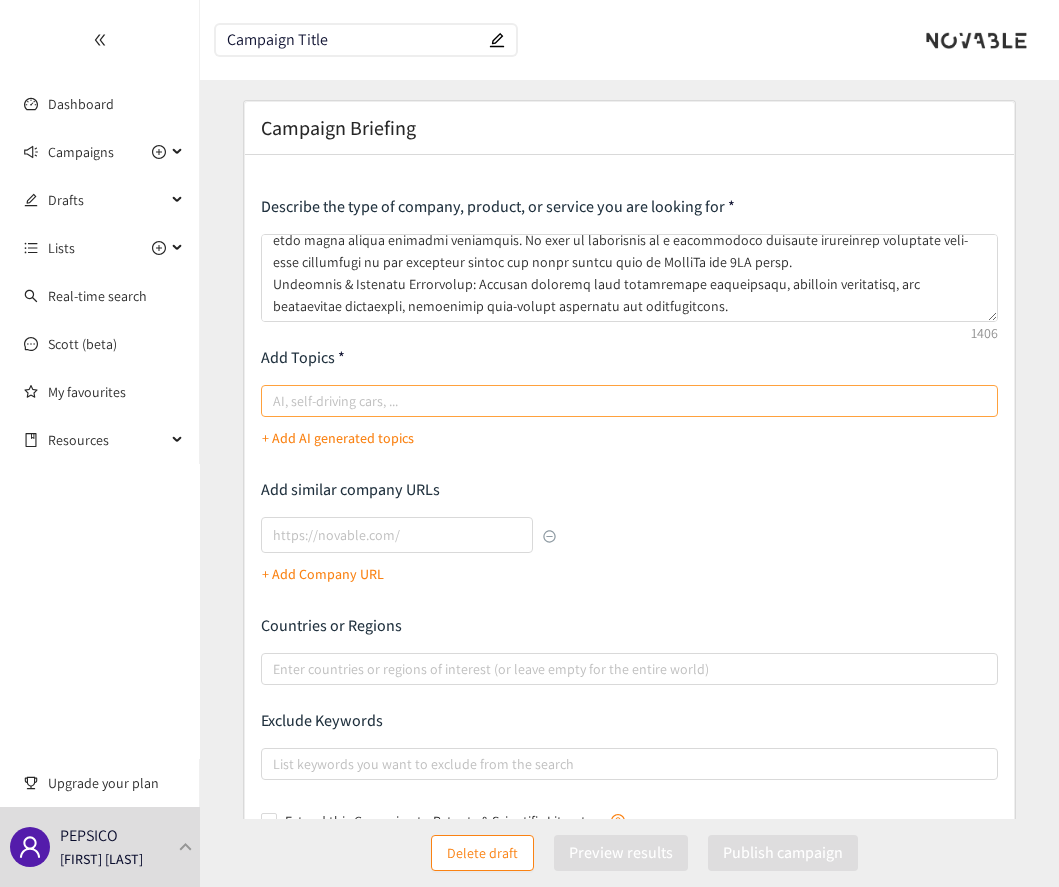 click at bounding box center [619, 401] 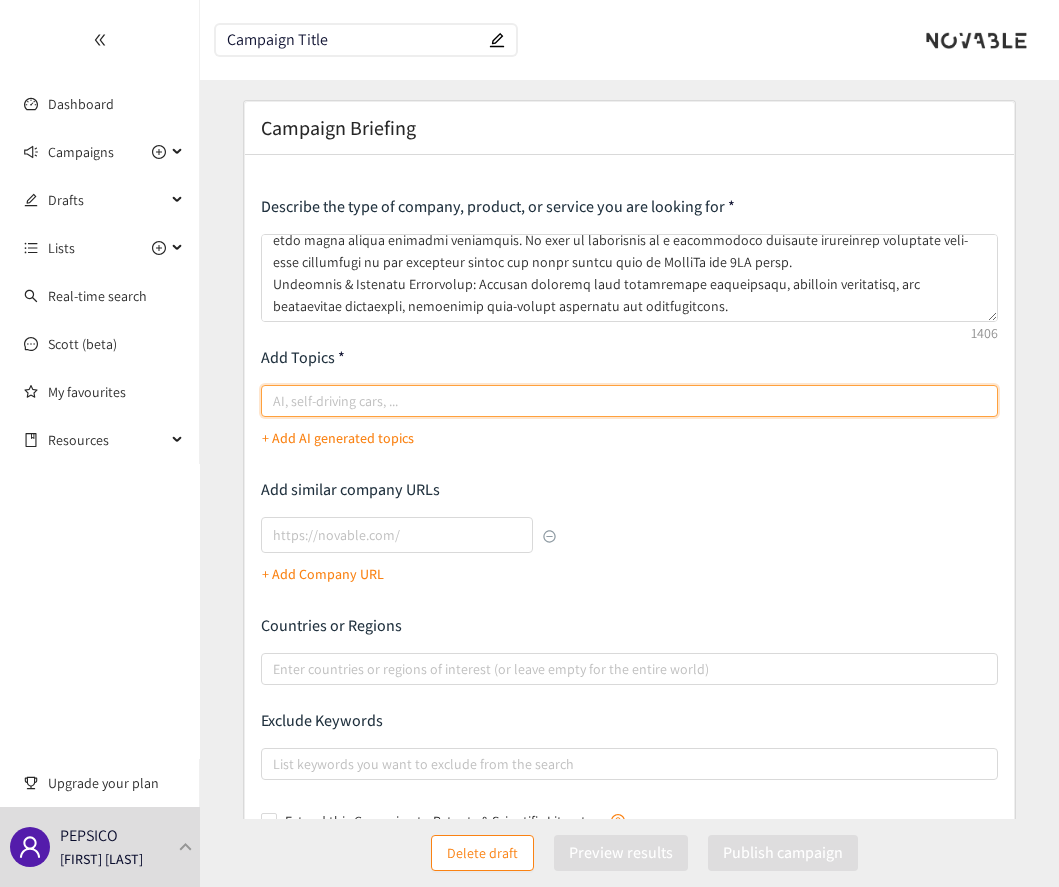 paste on "Distributor Management System (DMS) for Europe" 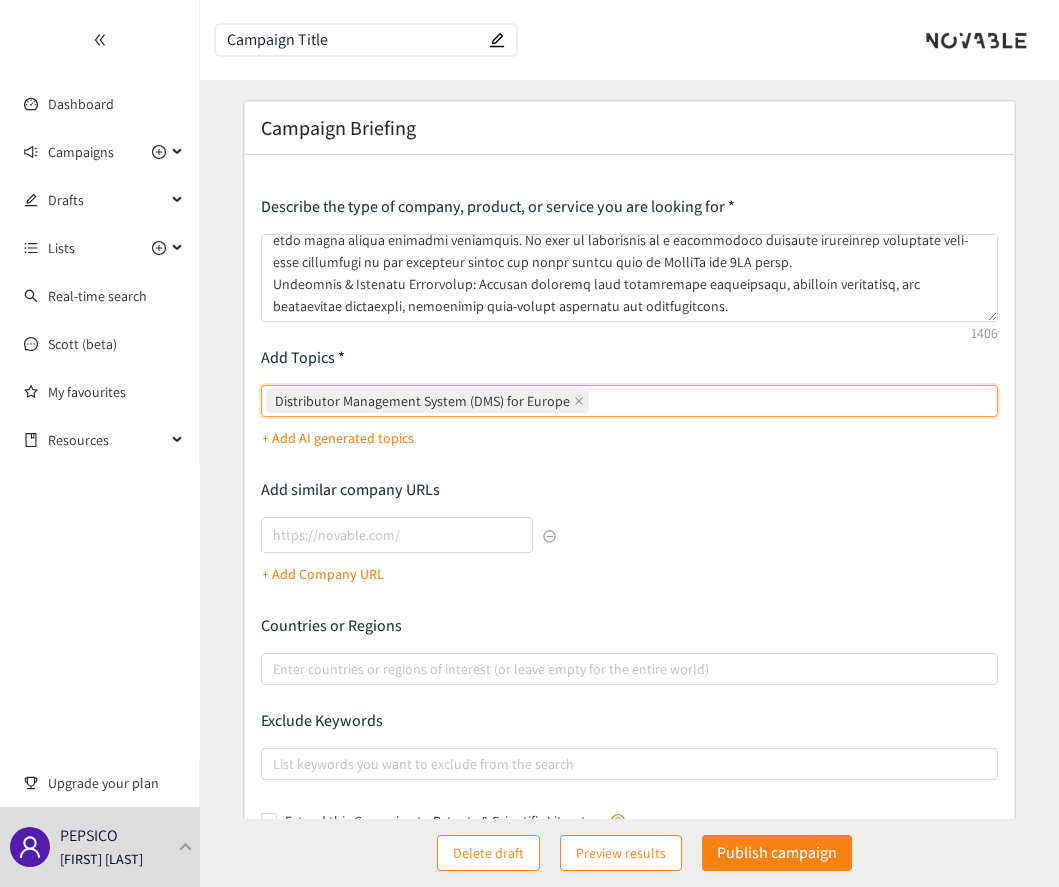 paste on "Digital Traceability Platform for Agri Supply Chain" 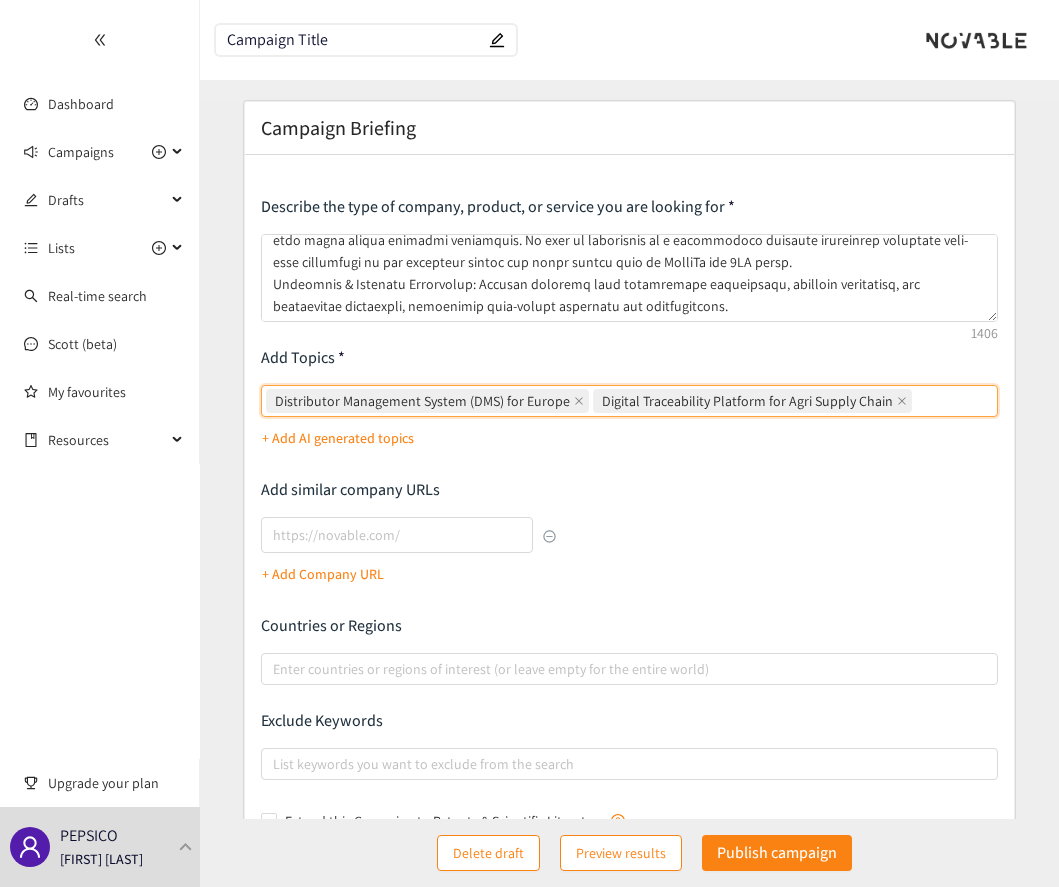 paste on "Last-Mile Delivery Optimization for Rural Markets" 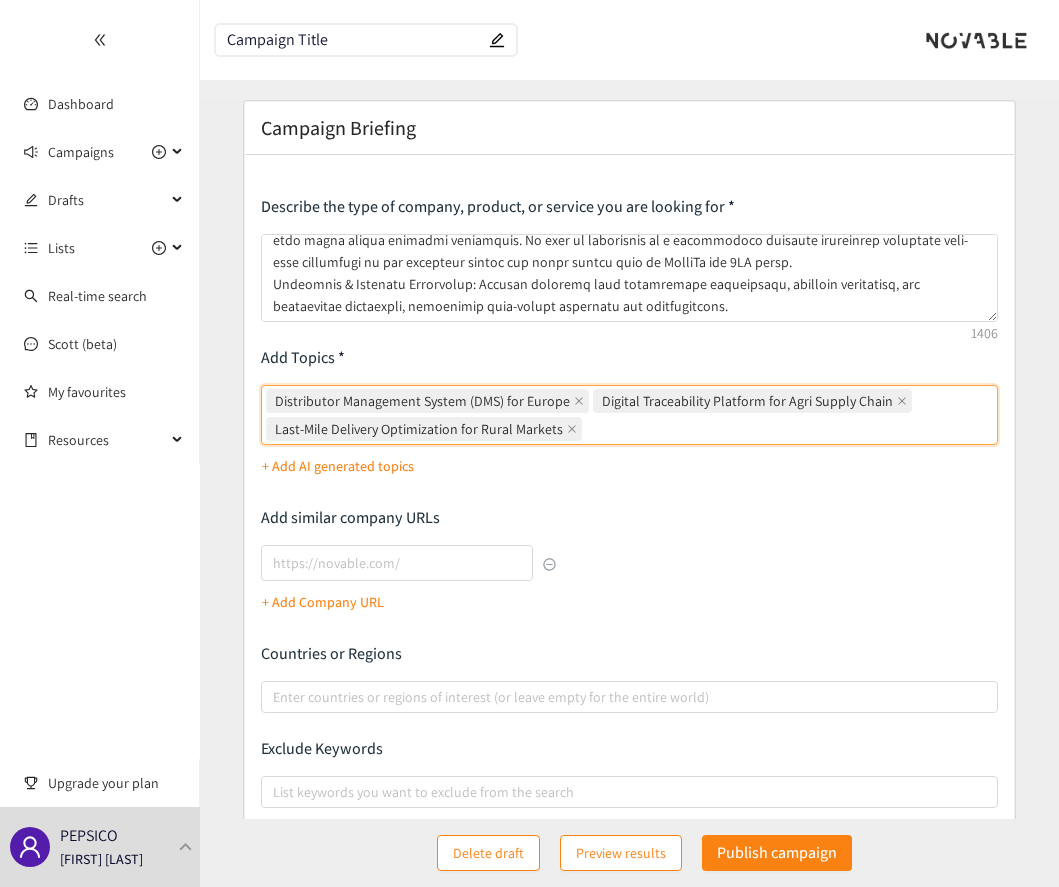 paste on "Smart Vending & Fridge Monitoring Solutions" 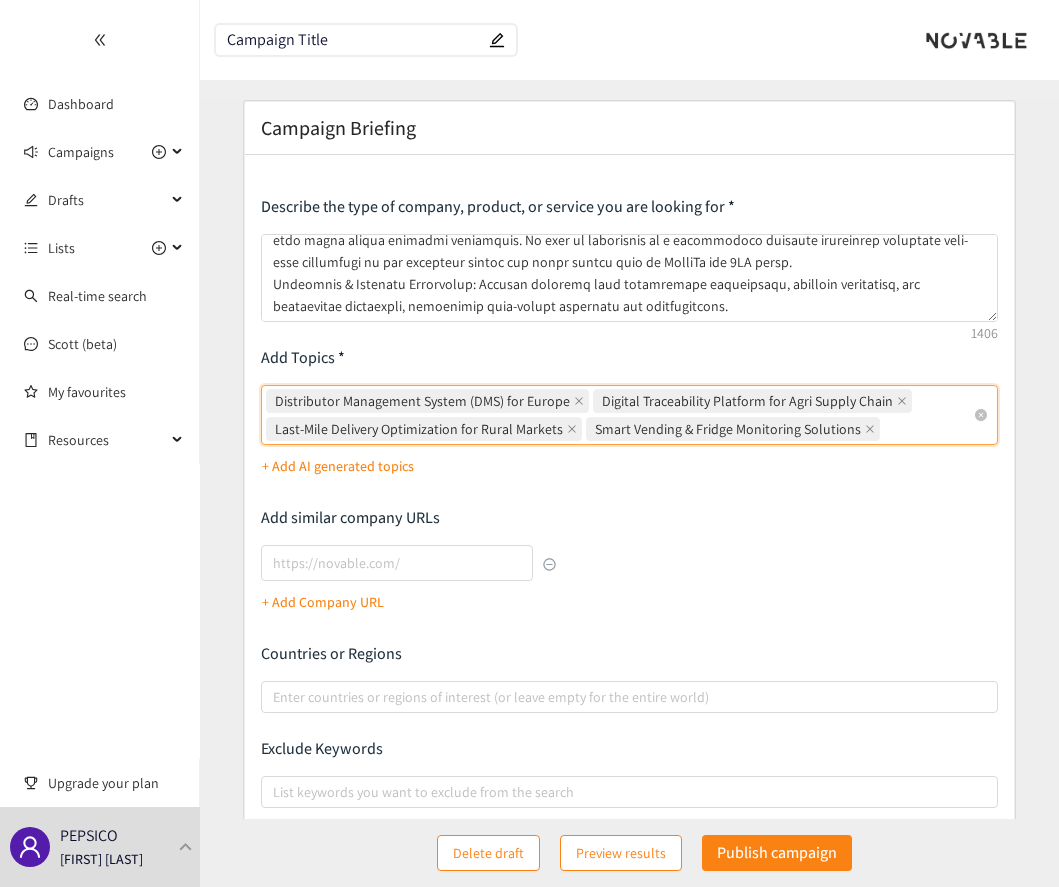 paste on "Circular Packaging Solutions" 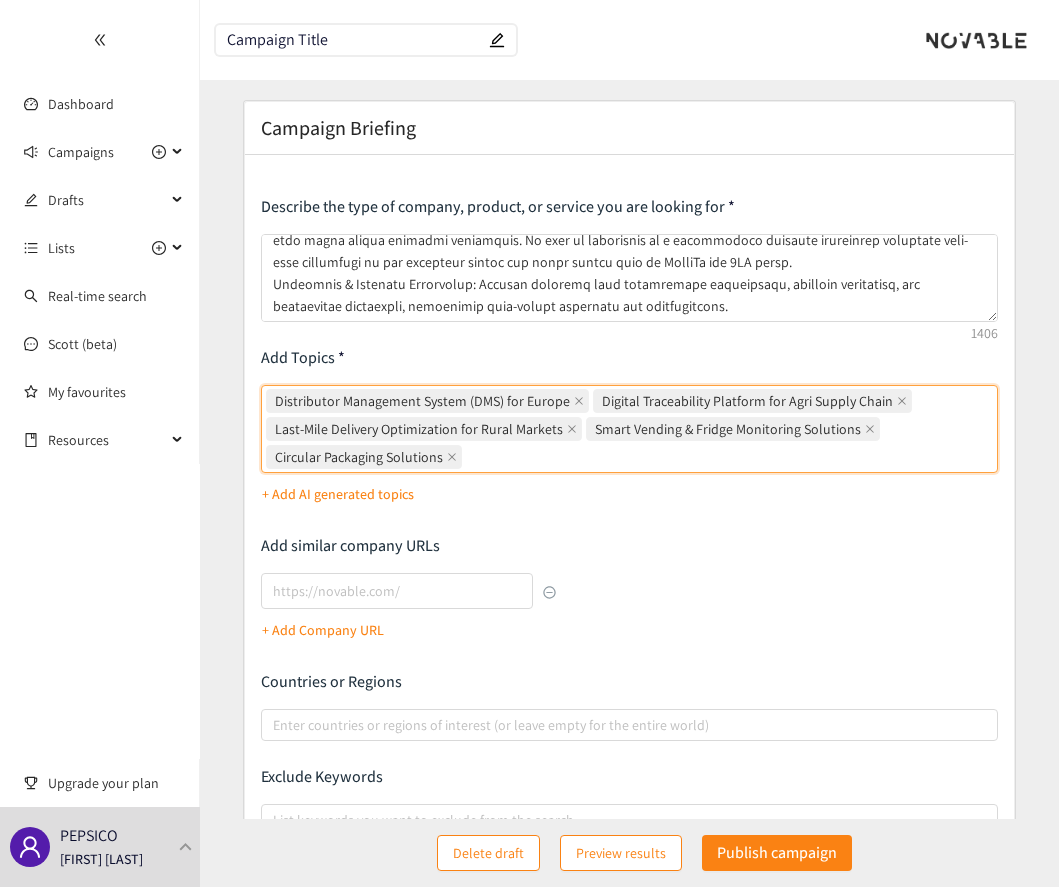 paste on "Gamification Platforms to Engage Frontline Sales Teams" 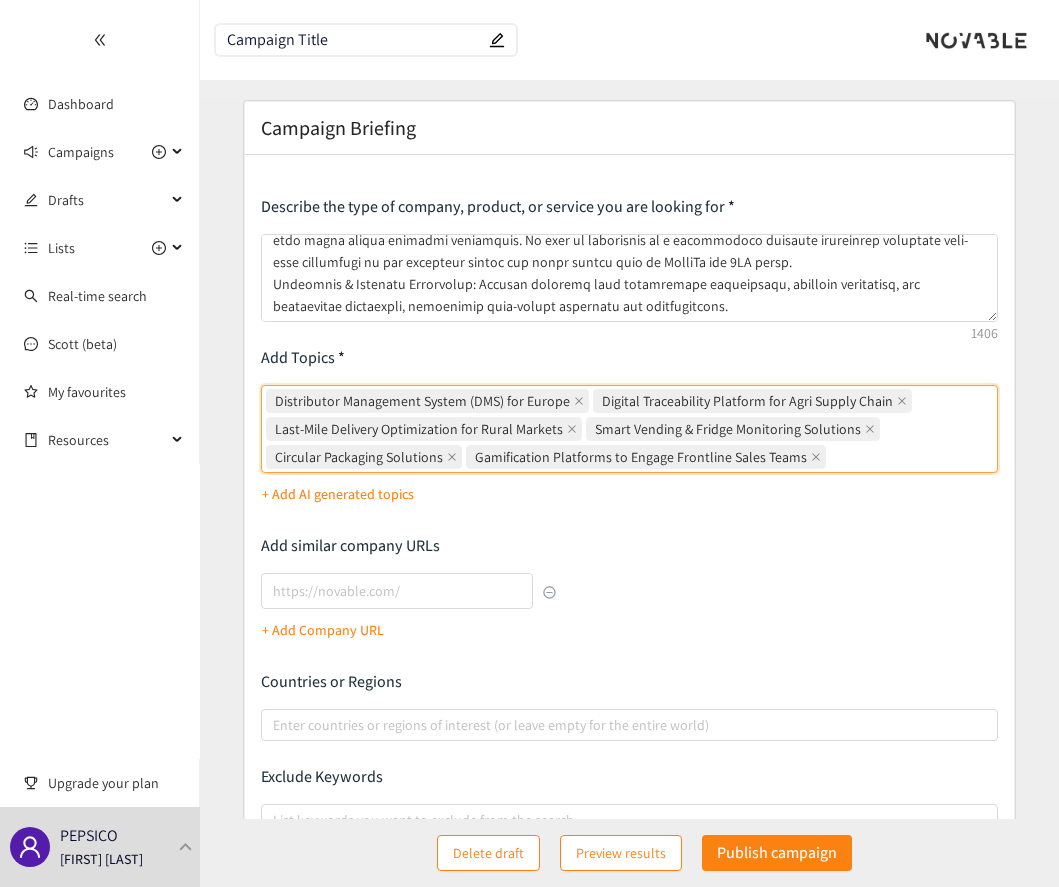 paste on "Real-Time Retail Execution & Compliance Monitoring" 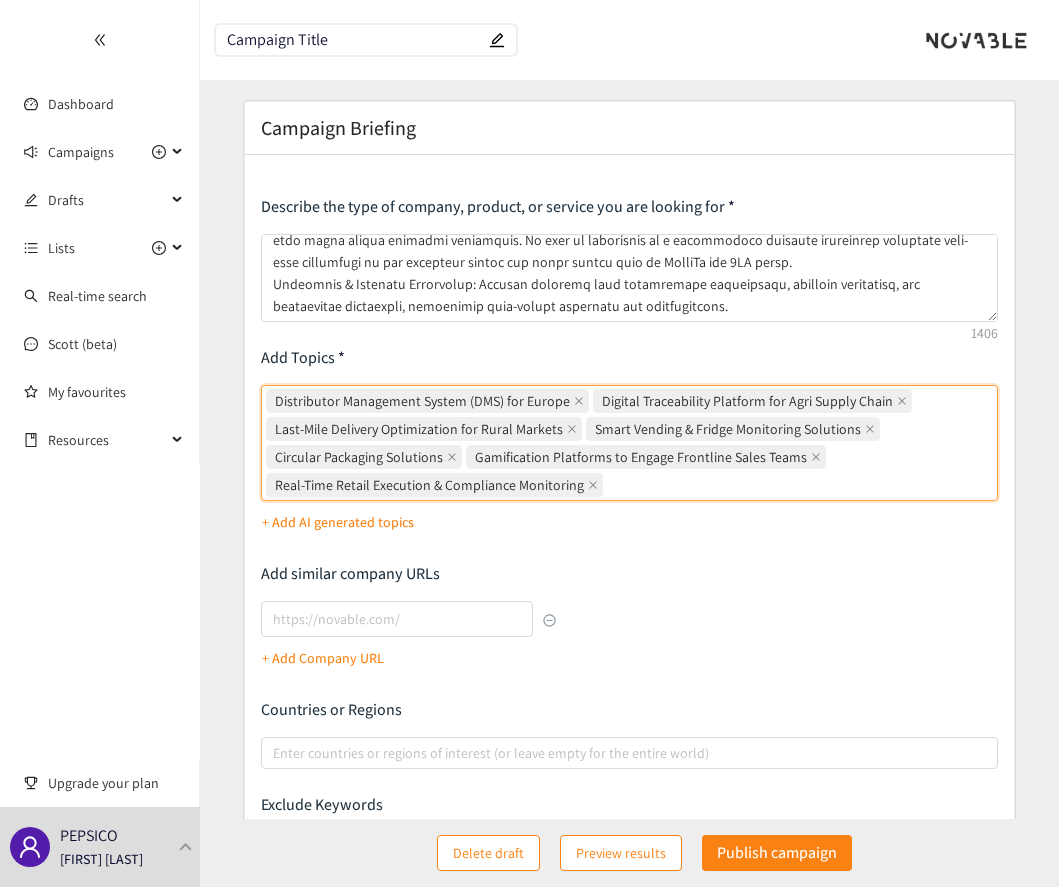 paste on "AI-Powered Consumer Insight & Trend Prediction" 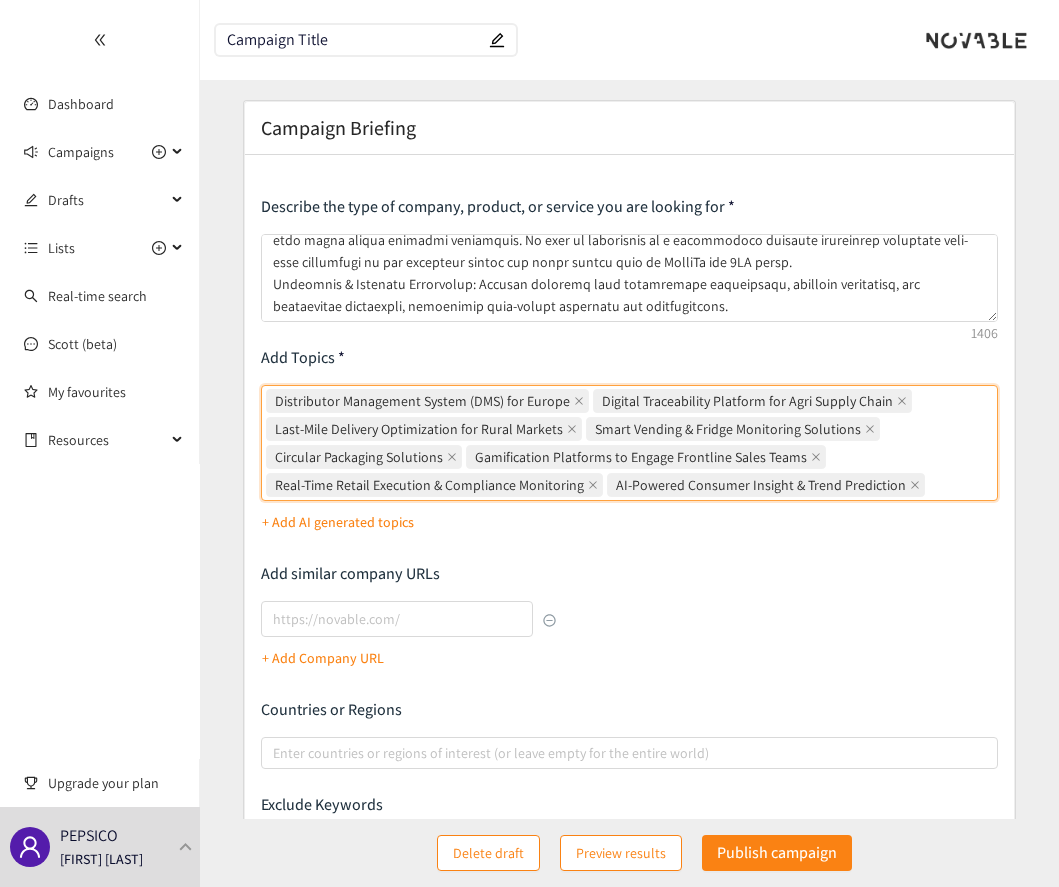 paste on "Energy Optimization Platforms for Manufacturing Sites" 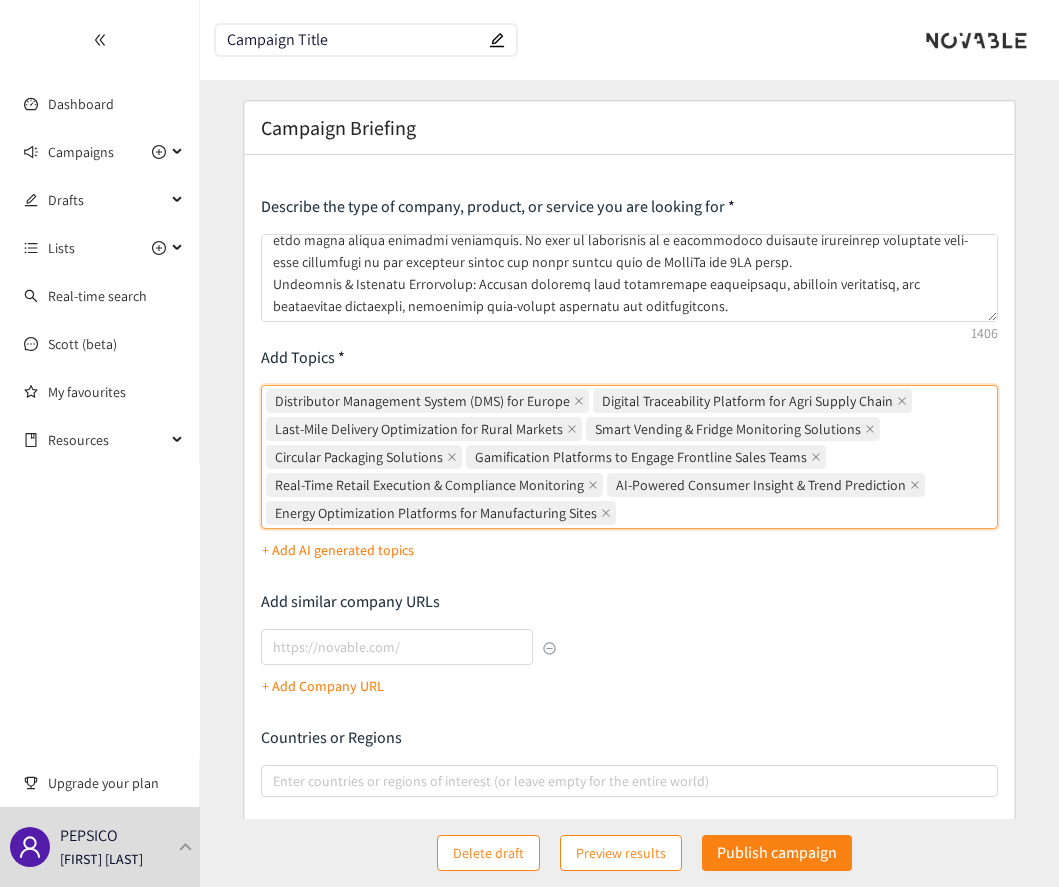 paste on "AI Contact Center Solutions for Distributor & B2B Support" 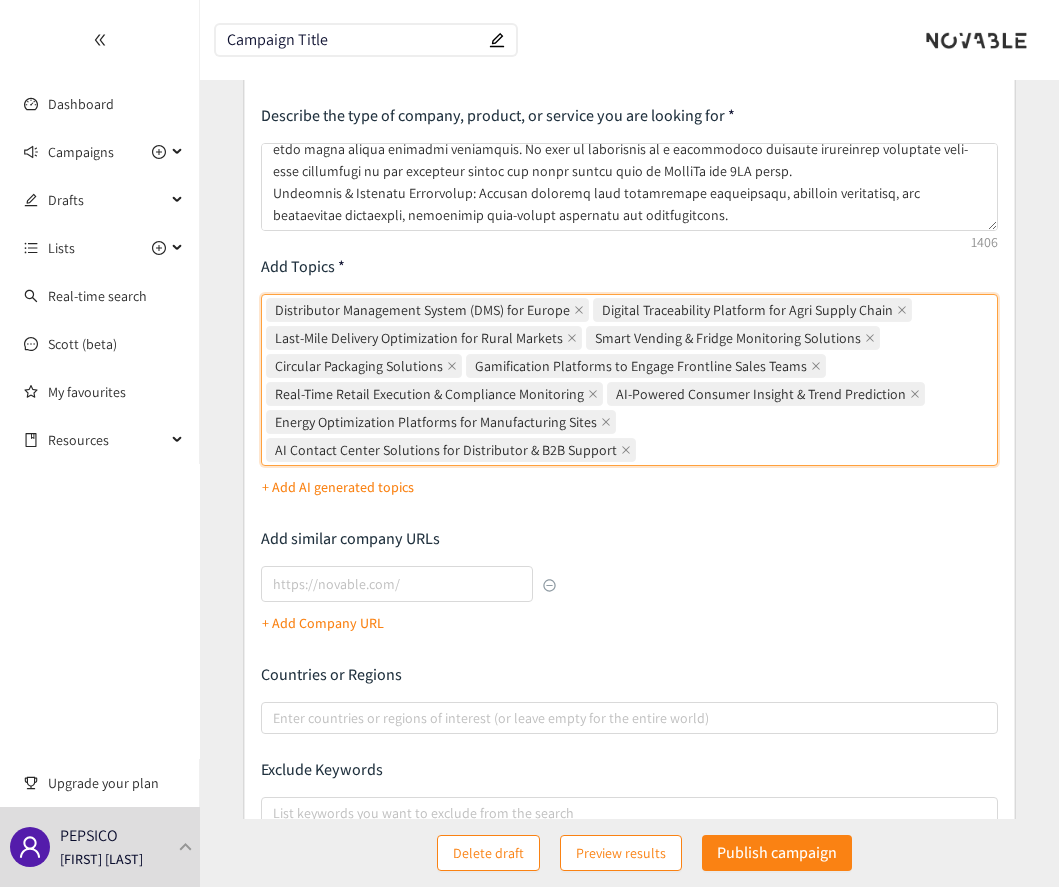 scroll, scrollTop: 0, scrollLeft: 0, axis: both 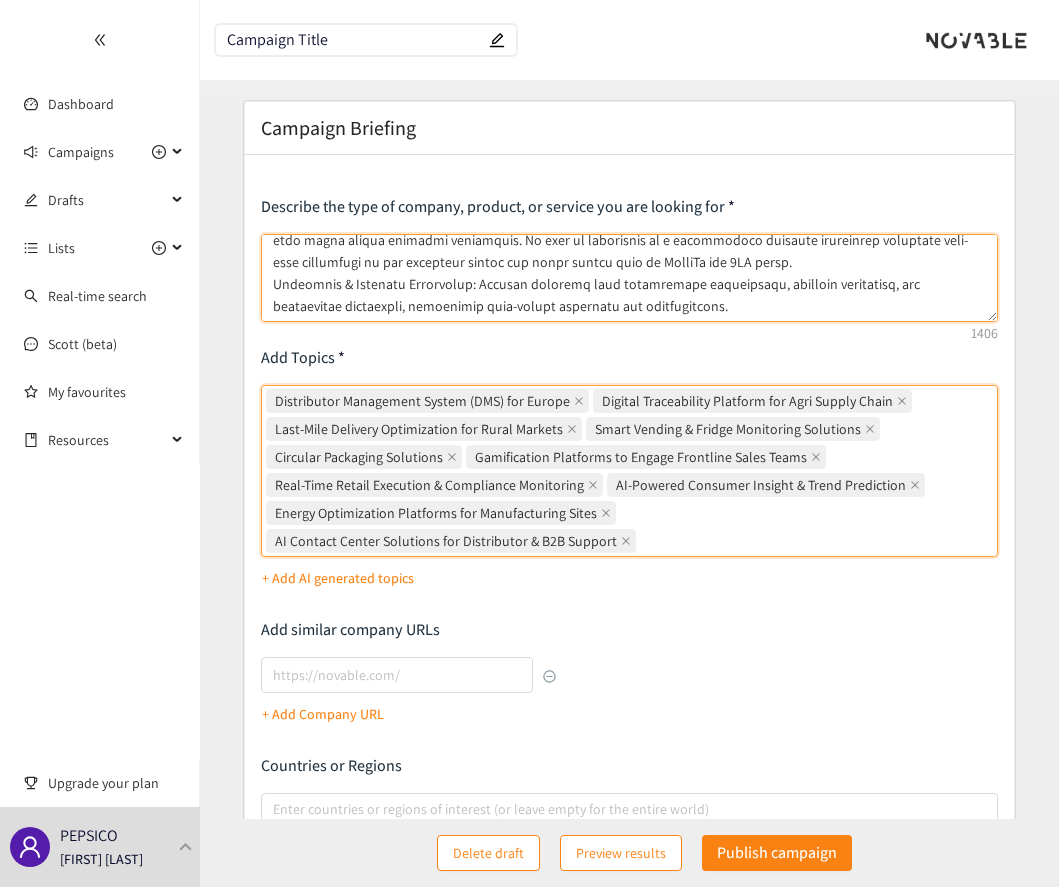 click at bounding box center (629, 278) 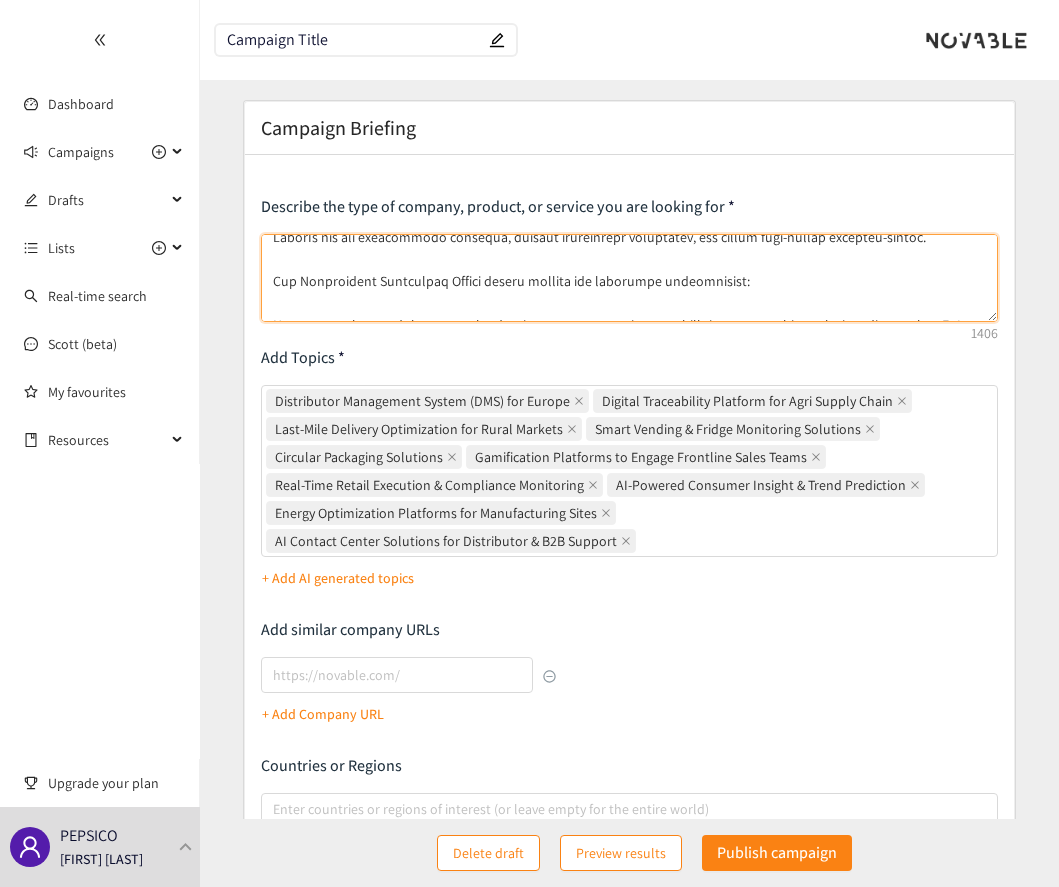 scroll, scrollTop: 14, scrollLeft: 0, axis: vertical 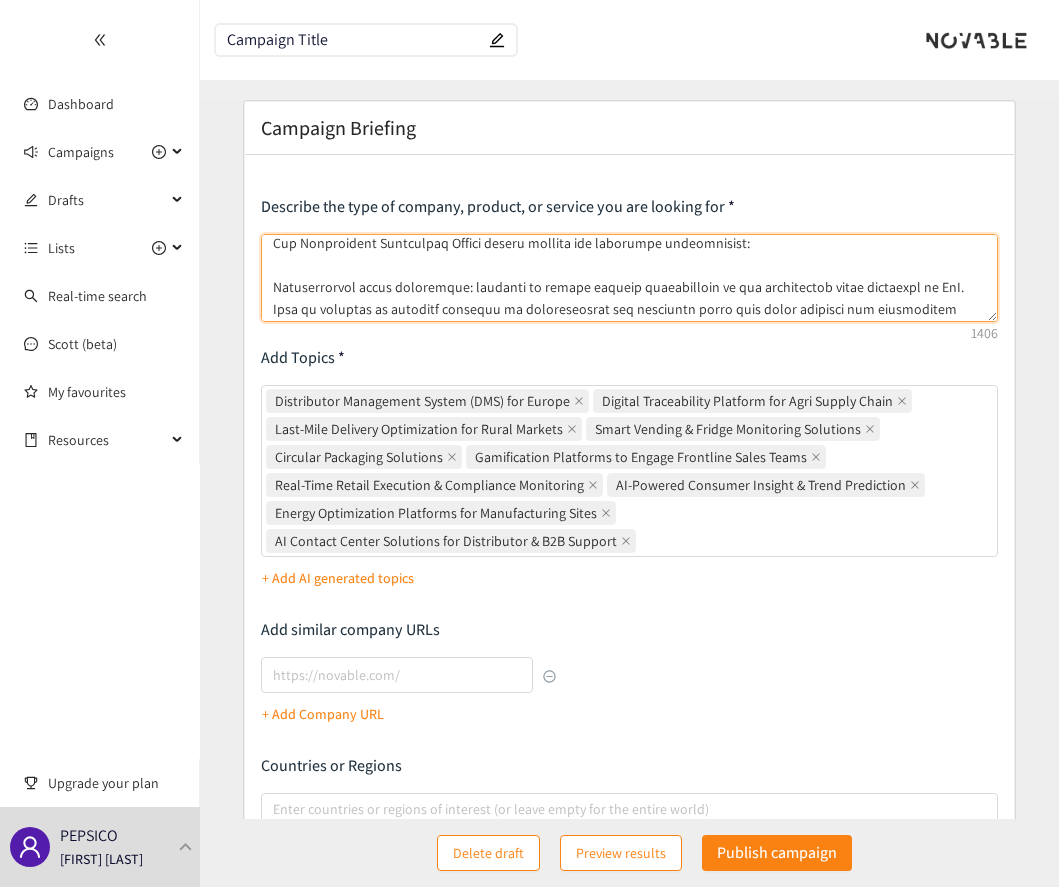 click at bounding box center [629, 278] 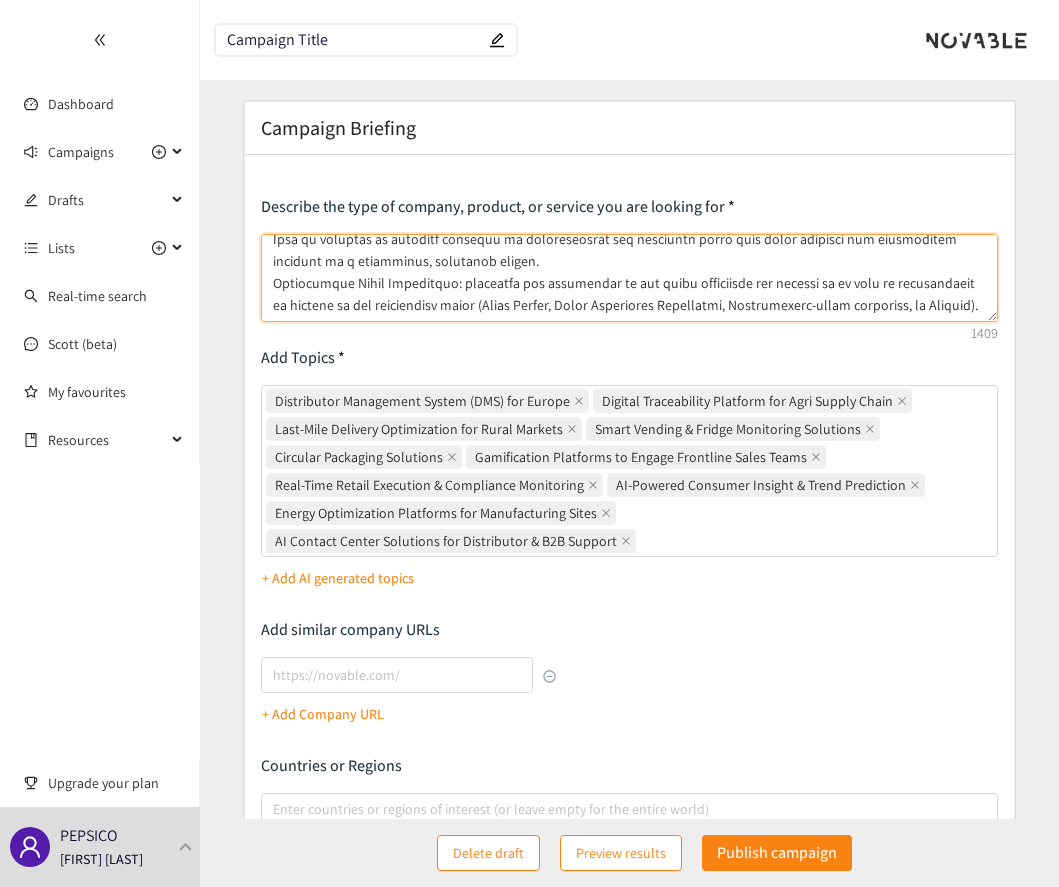 scroll, scrollTop: 144, scrollLeft: 0, axis: vertical 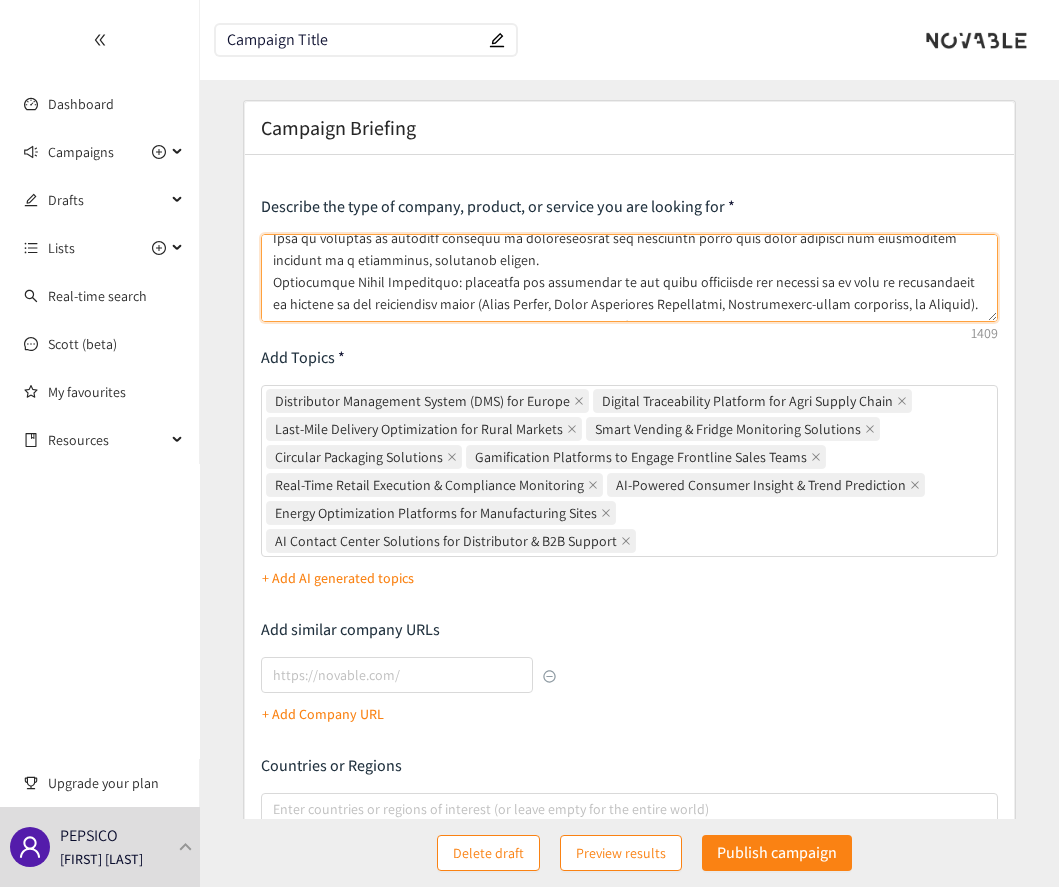 click at bounding box center [629, 278] 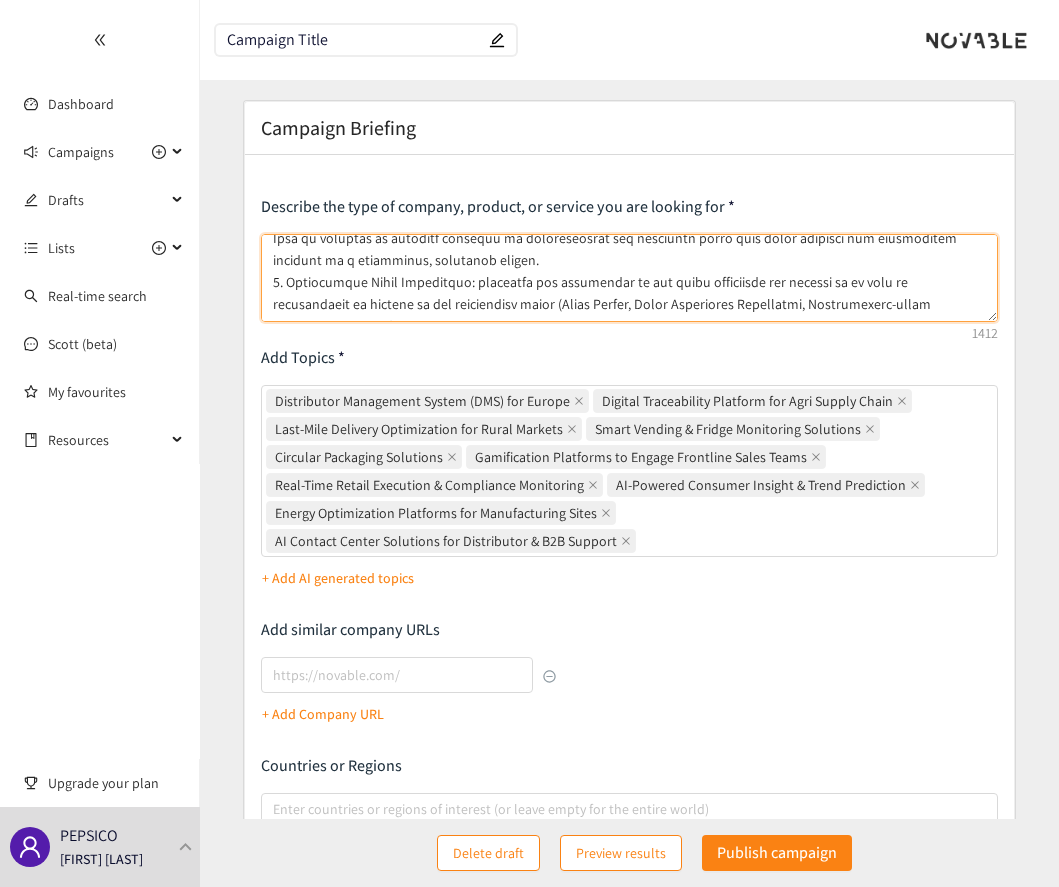 click at bounding box center (629, 278) 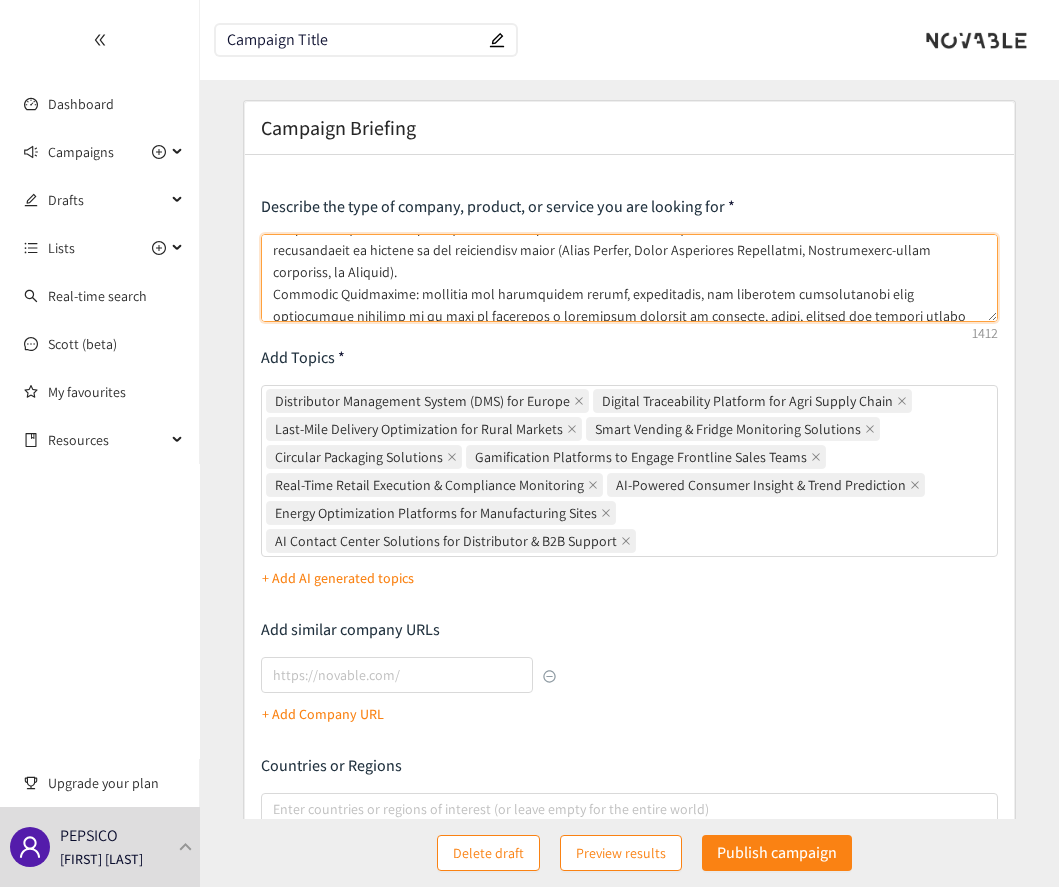 scroll, scrollTop: 209, scrollLeft: 0, axis: vertical 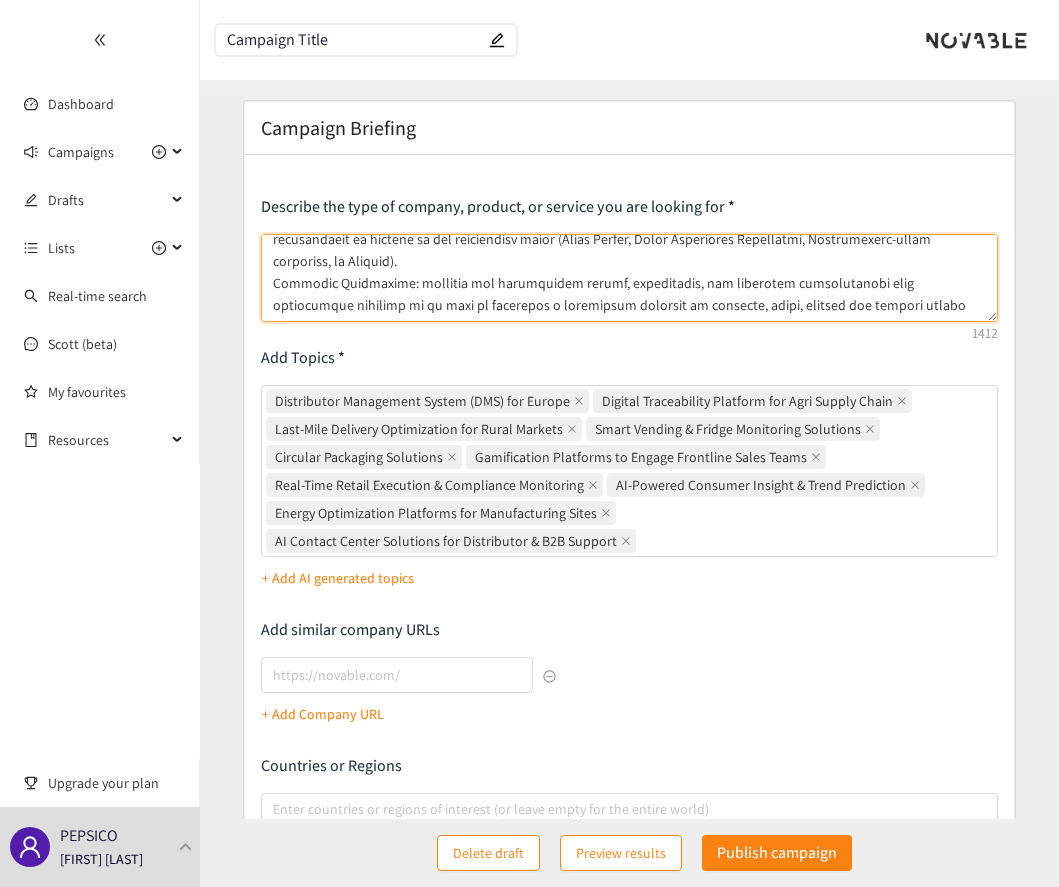 click at bounding box center [629, 278] 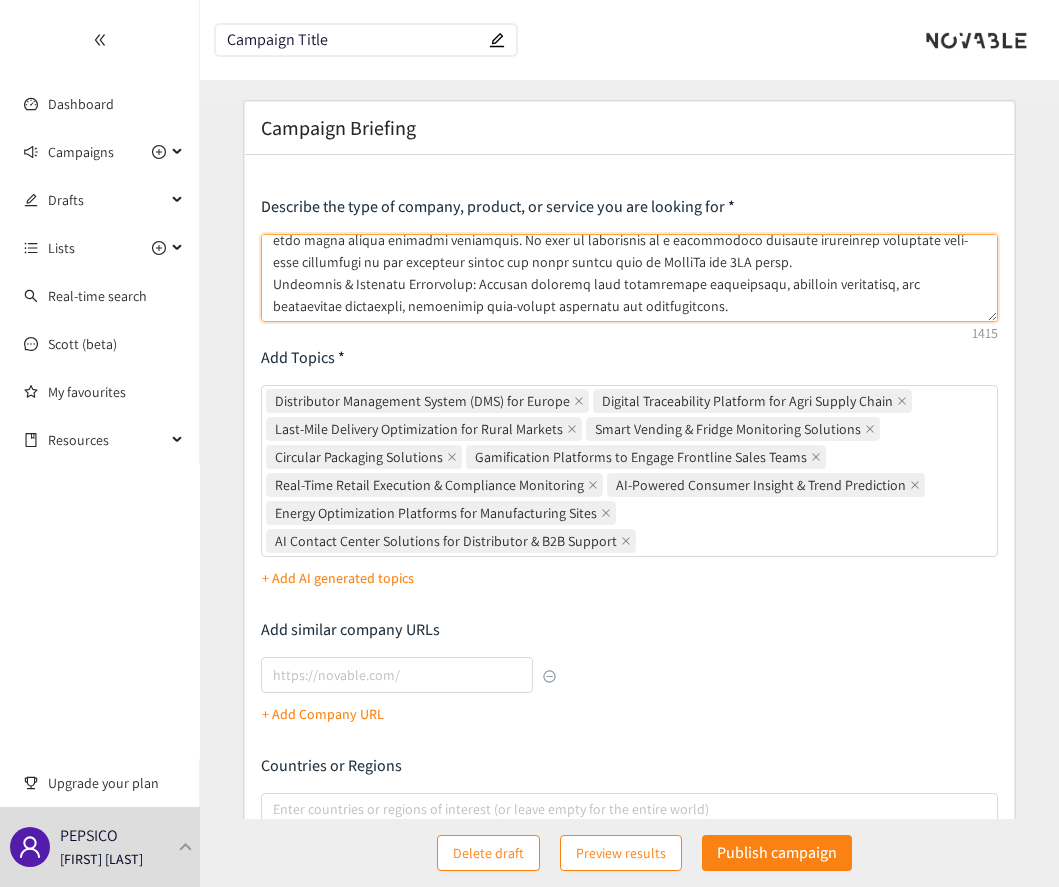 scroll, scrollTop: 289, scrollLeft: 0, axis: vertical 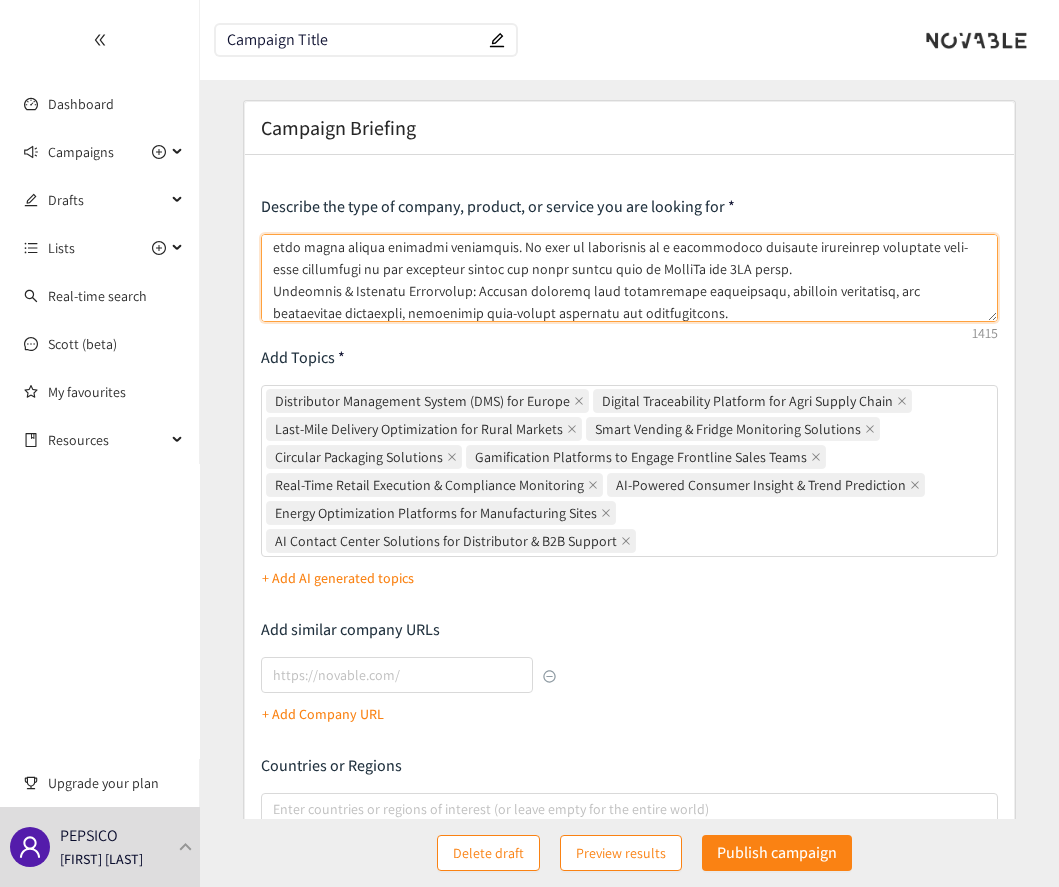 click at bounding box center [629, 278] 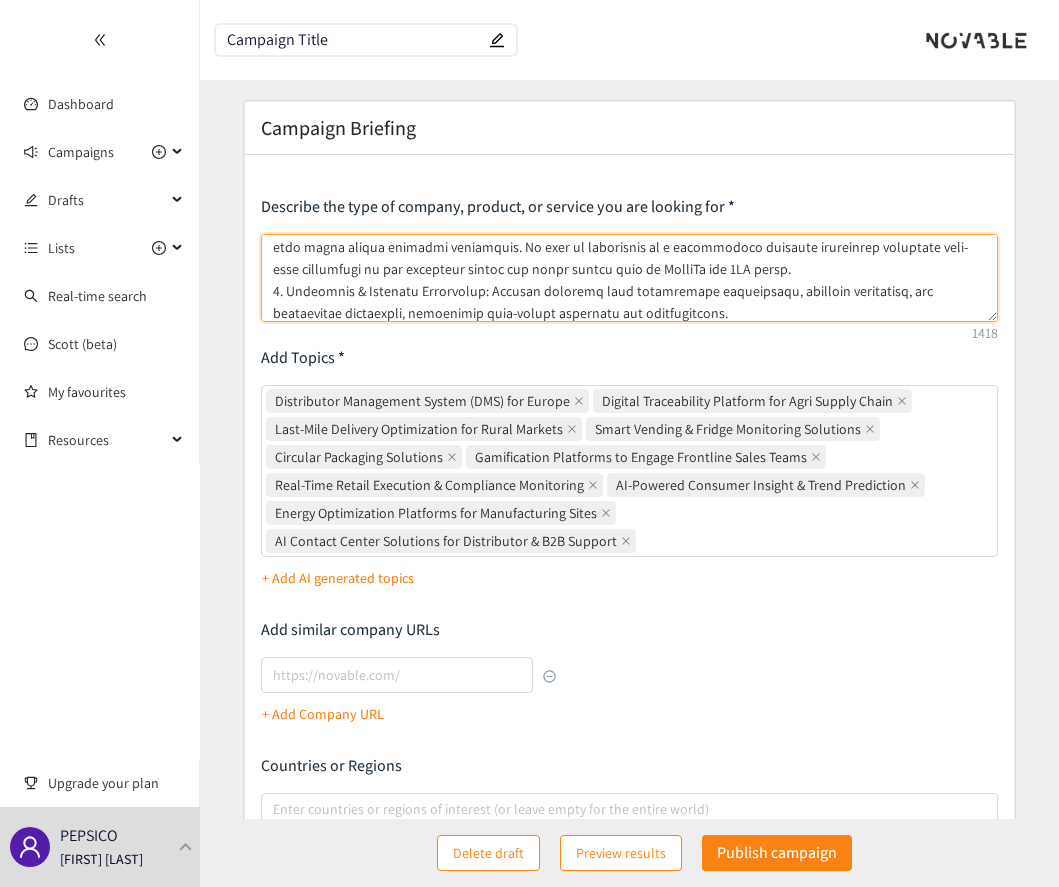 scroll, scrollTop: 296, scrollLeft: 0, axis: vertical 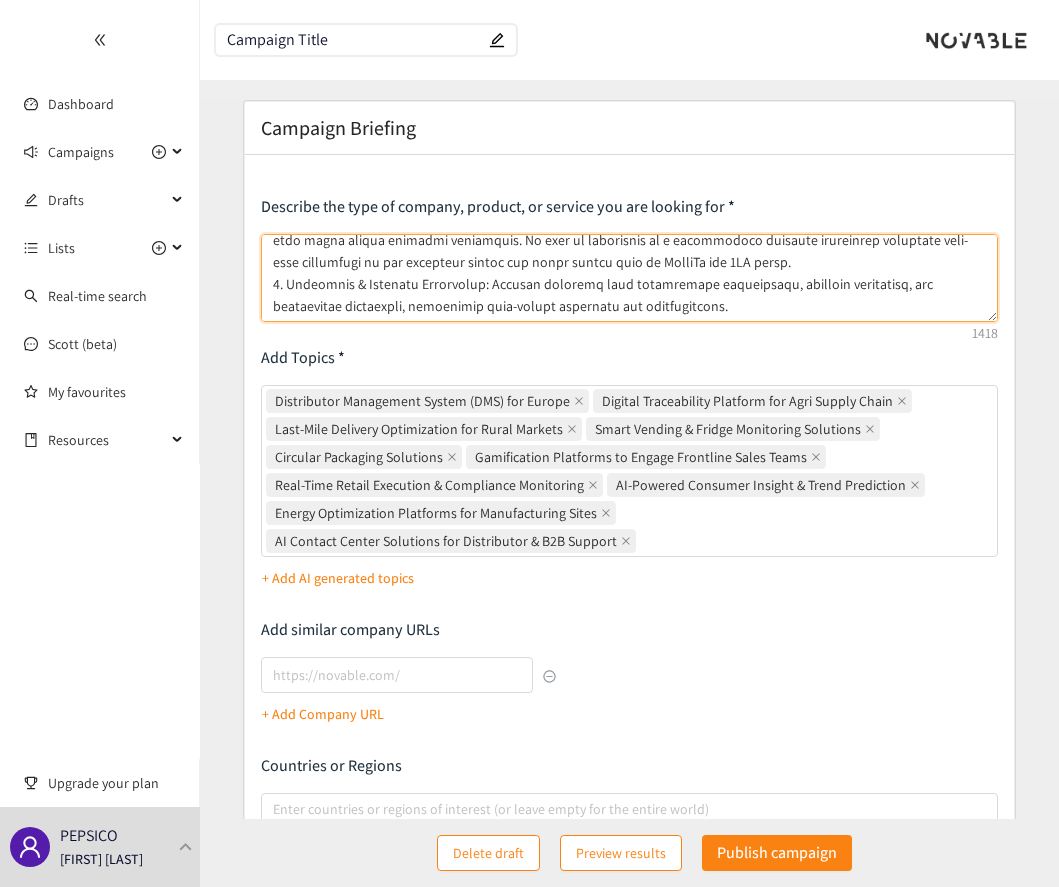 type on "PepsiCo is searching for a Distributor Management System (DMS) in Europe to streamline interactions between PepsiCo and its distributor partners, enhance operational efficiency, and enable data-driven decision-making.
The Distributor Management System should include the following capabilities:
1. Replenishment order management: designed to ensure product availability at the distributor level therefore at PoS. This is achieved by aligning manually or automatically the inventory needs with order creation and fulfillment tracking in a structured, traceable manner.
2. Contractual Terms Settlement: Visualize the settlement of the trade agreements and margins to be paid to distributors as defined in the contractual terms (Fixed Margin, Trade Promotions Allowances, Segmentation-based discounts, or Rebates).
3. Incident Management: critical for maintaining strong, transparent, and efficient relationships with distributor partners as it aims at providing a structured approach to identify, track, analyze and res..." 